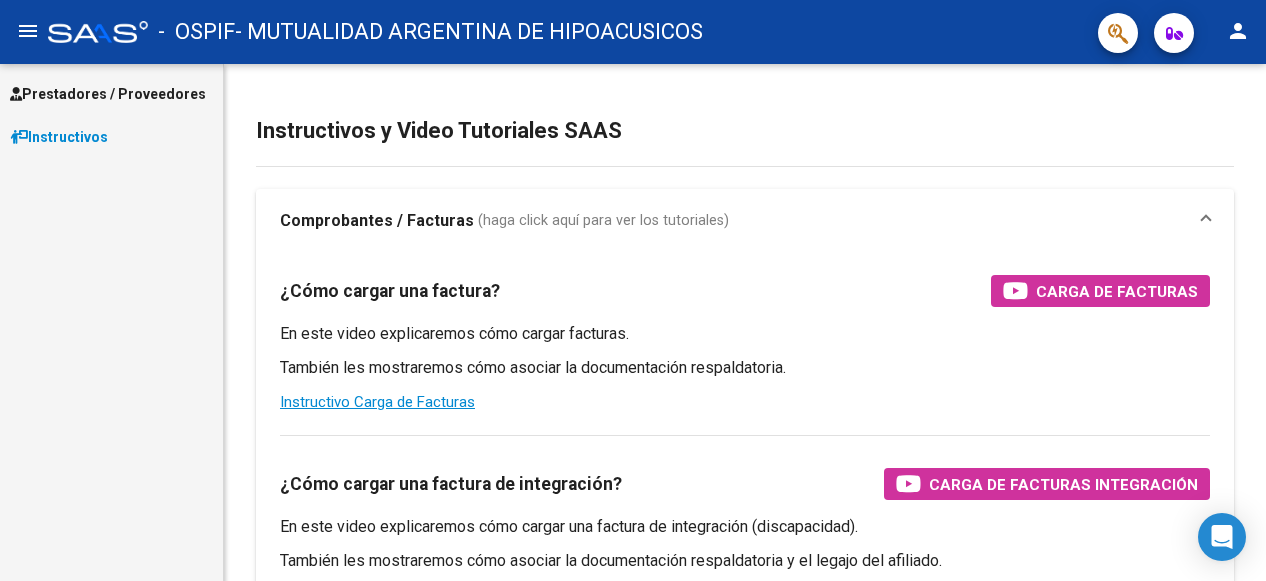 scroll, scrollTop: 0, scrollLeft: 0, axis: both 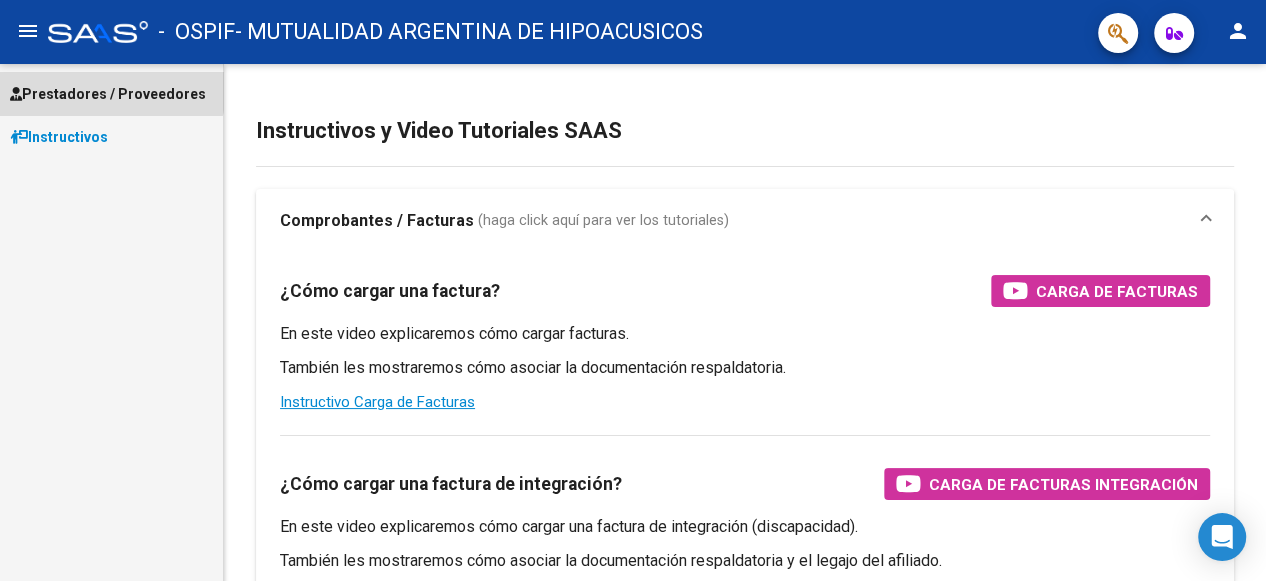 click on "Prestadores / Proveedores" at bounding box center (108, 94) 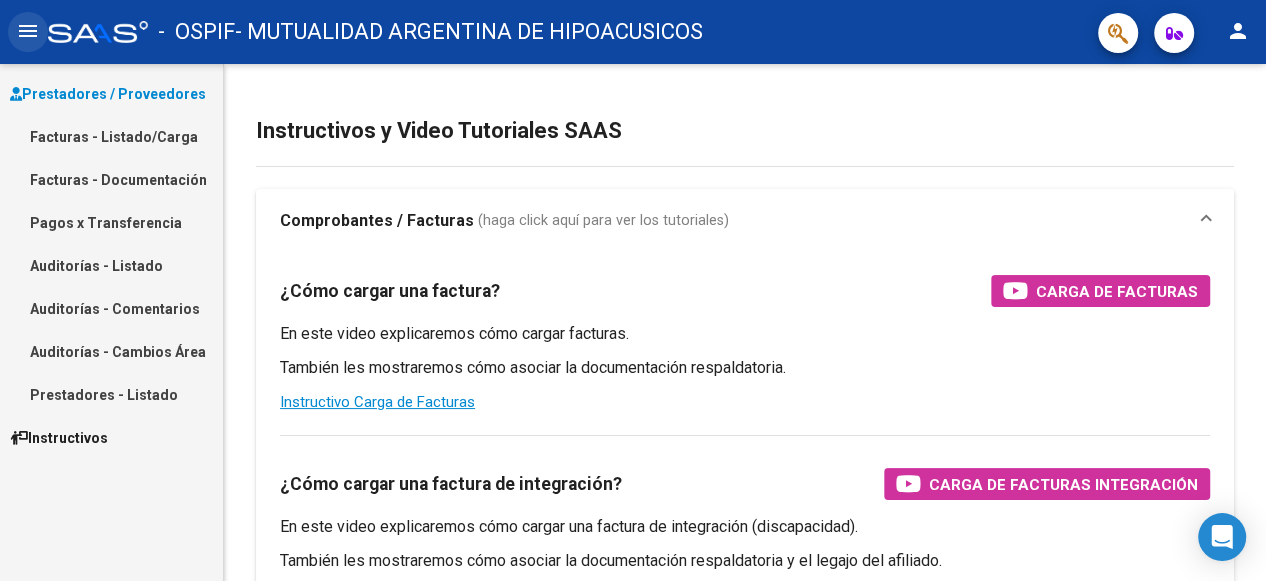 click on "menu" 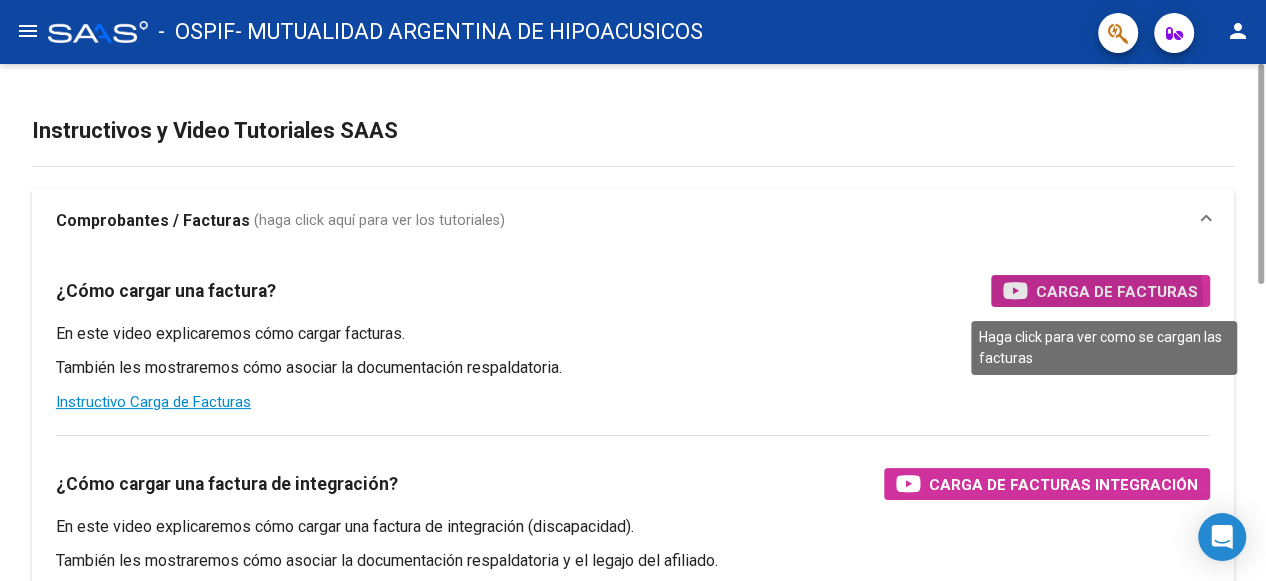 click on "Carga de Facturas" at bounding box center (1117, 291) 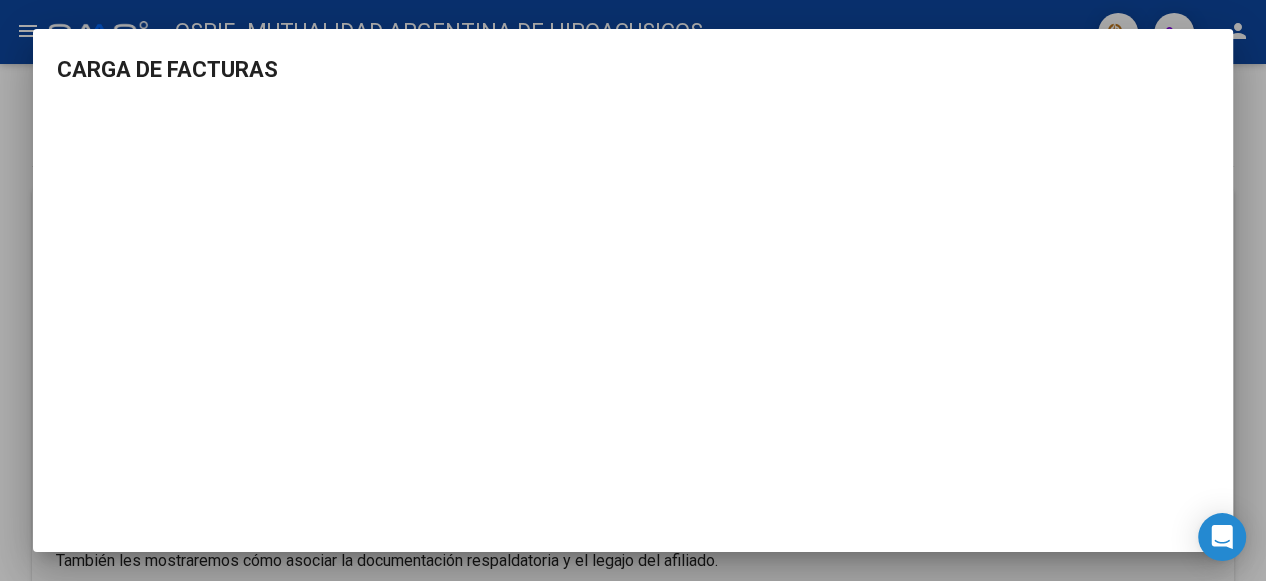 click on "CARGA DE FACTURAS" at bounding box center (633, 290) 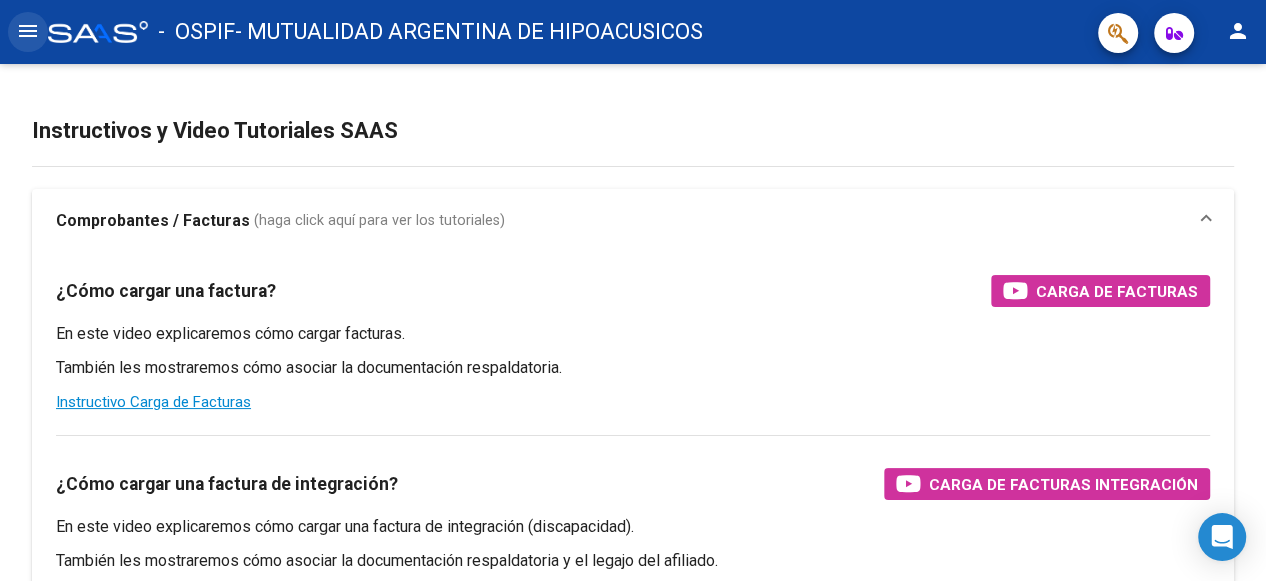 click on "menu" 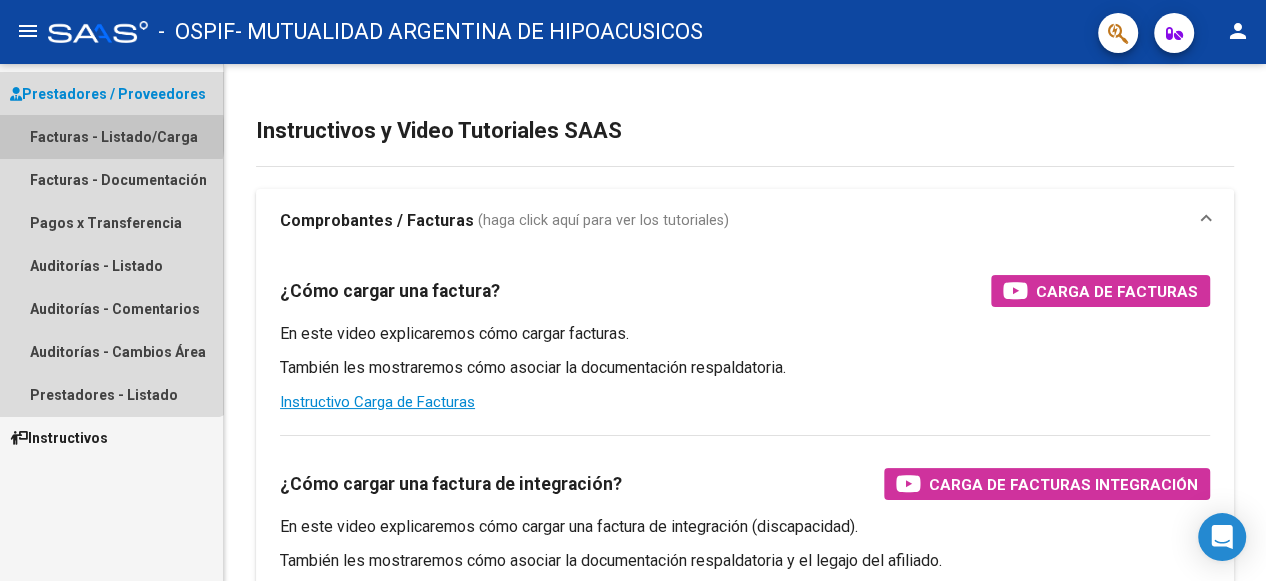 click on "Facturas - Listado/Carga" at bounding box center [111, 136] 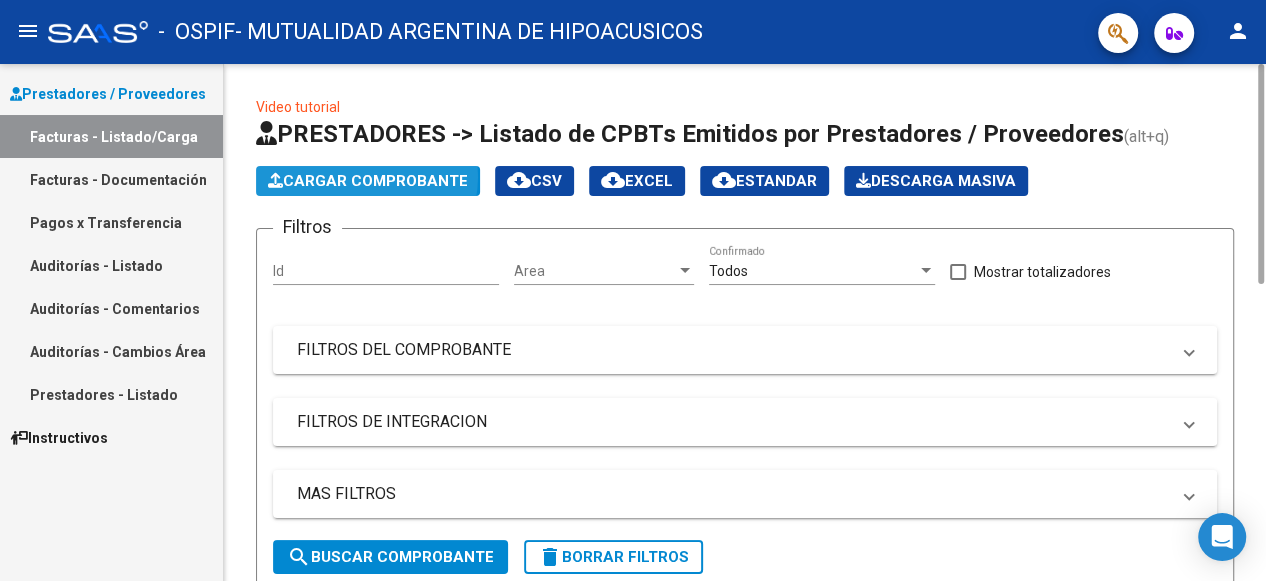 click on "Cargar Comprobante" 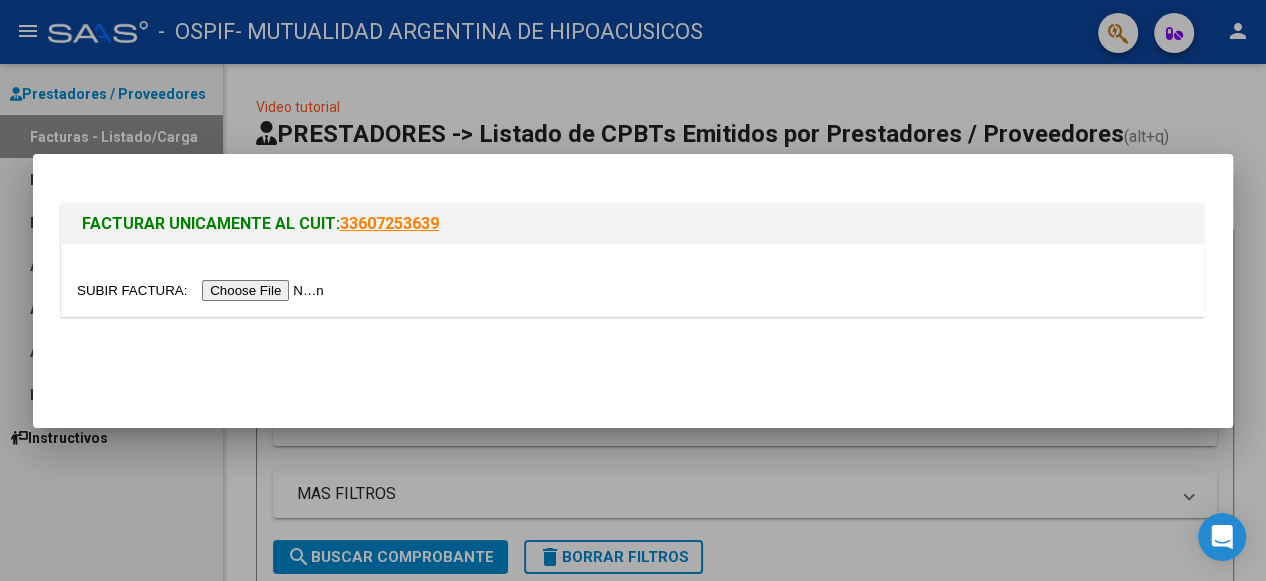 click at bounding box center (203, 290) 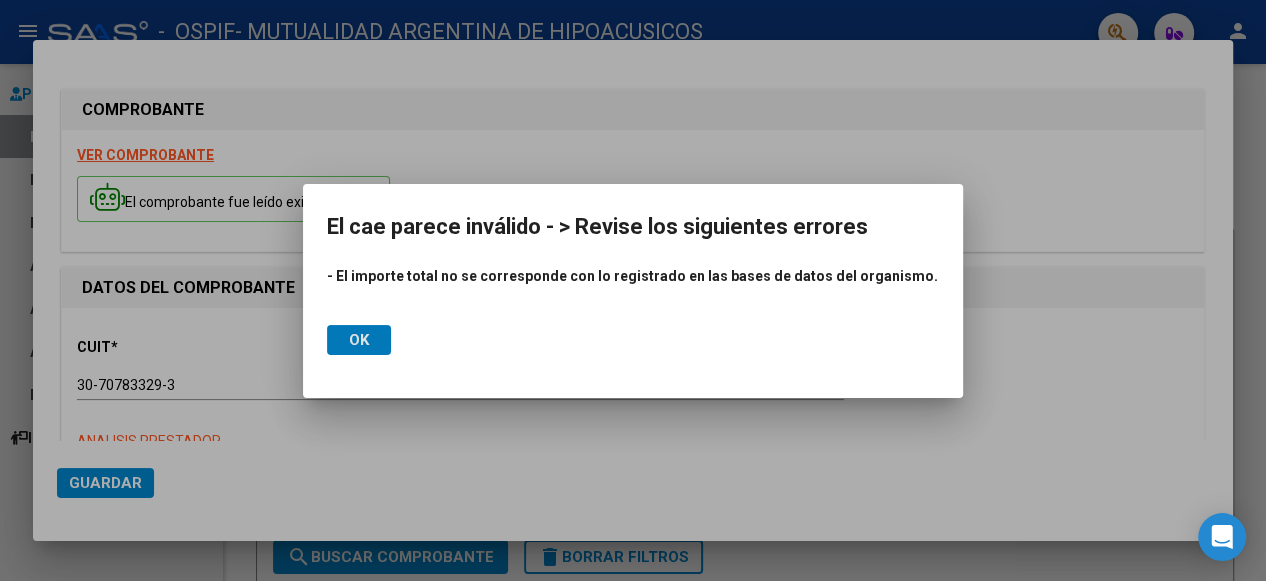 click on "Ok" 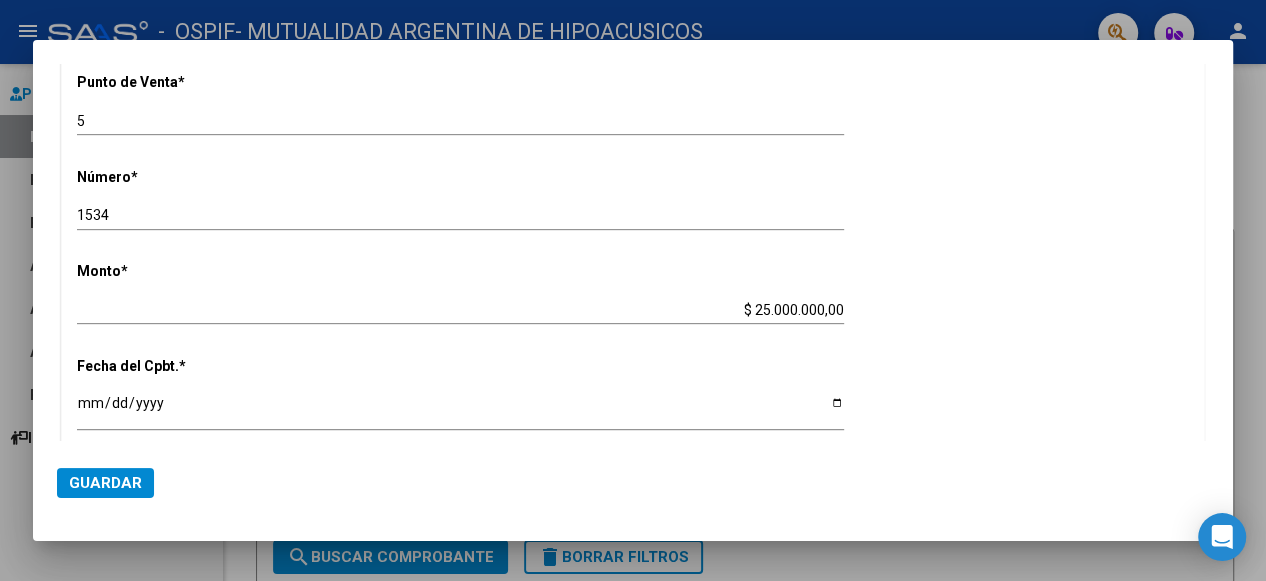 scroll, scrollTop: 615, scrollLeft: 0, axis: vertical 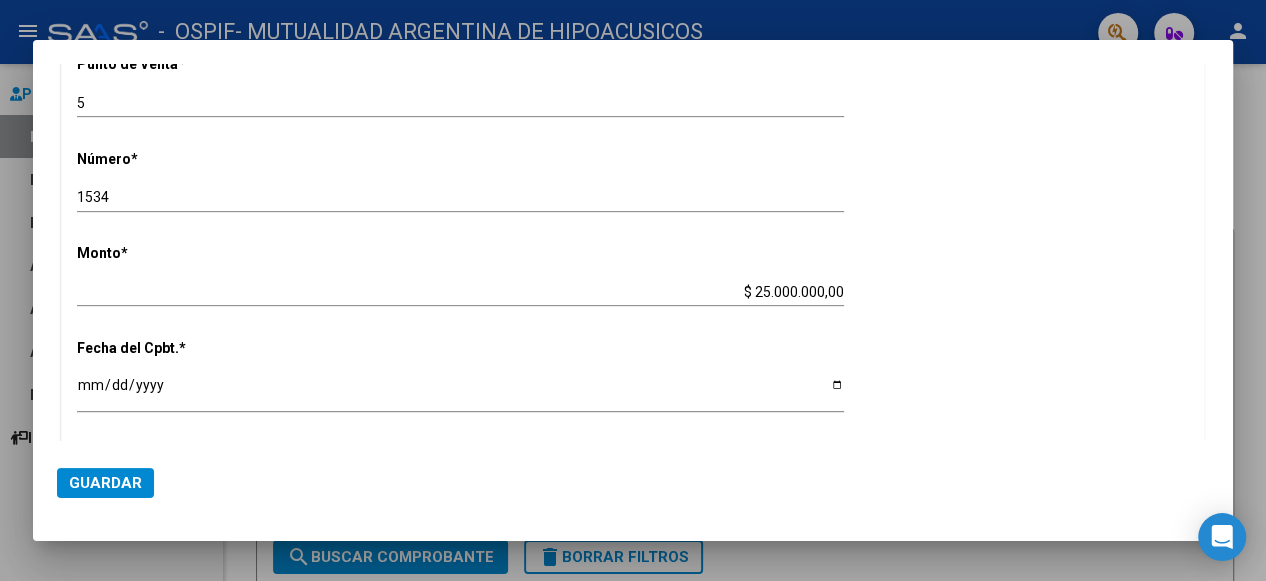 click on "$ 25.000.000,00" 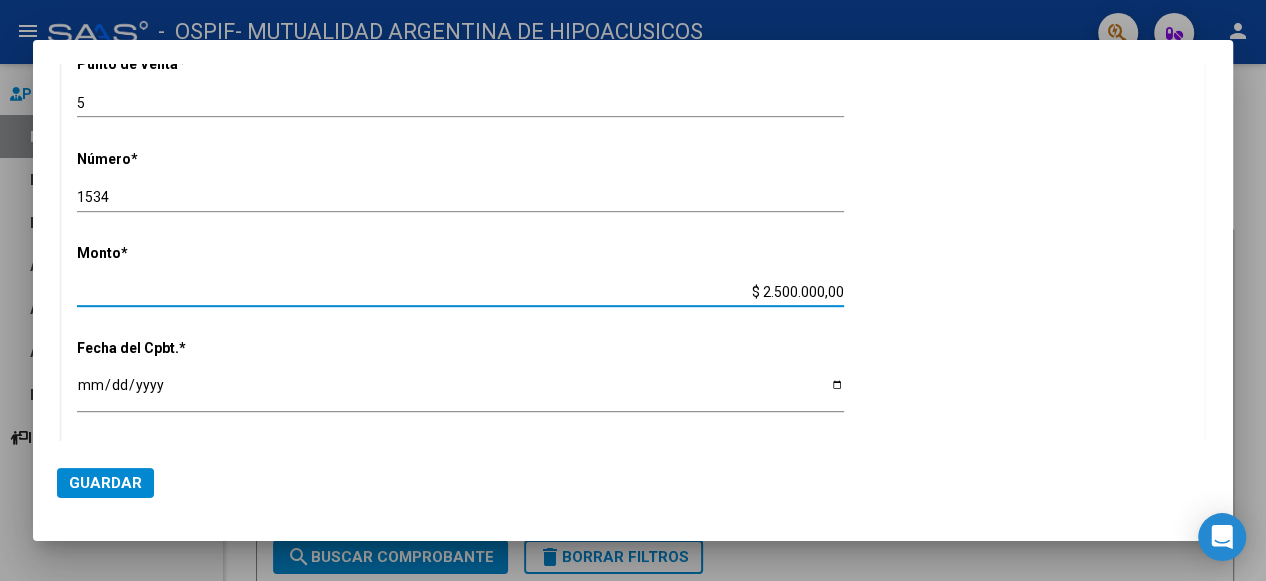 type on "$ 250.000,00" 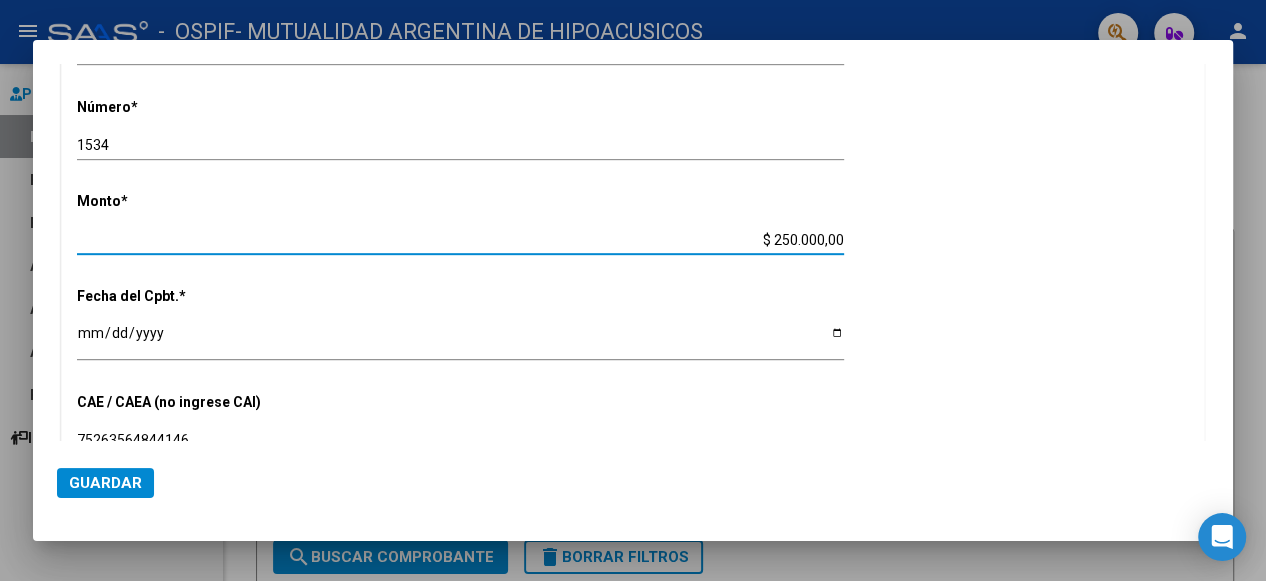 scroll, scrollTop: 700, scrollLeft: 0, axis: vertical 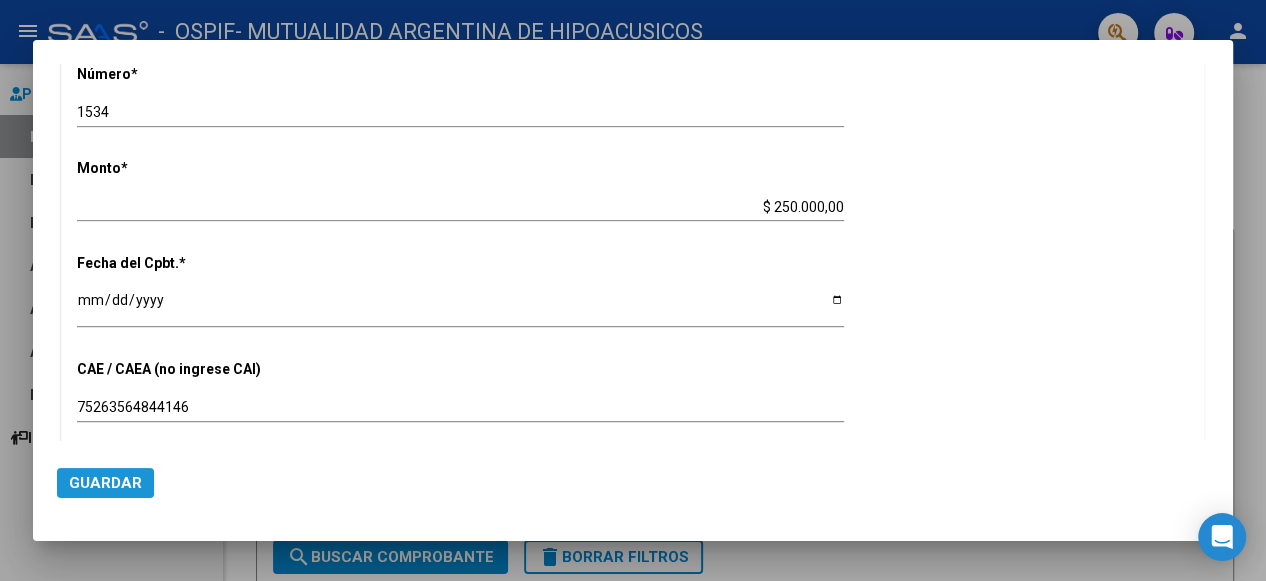 click on "Guardar" 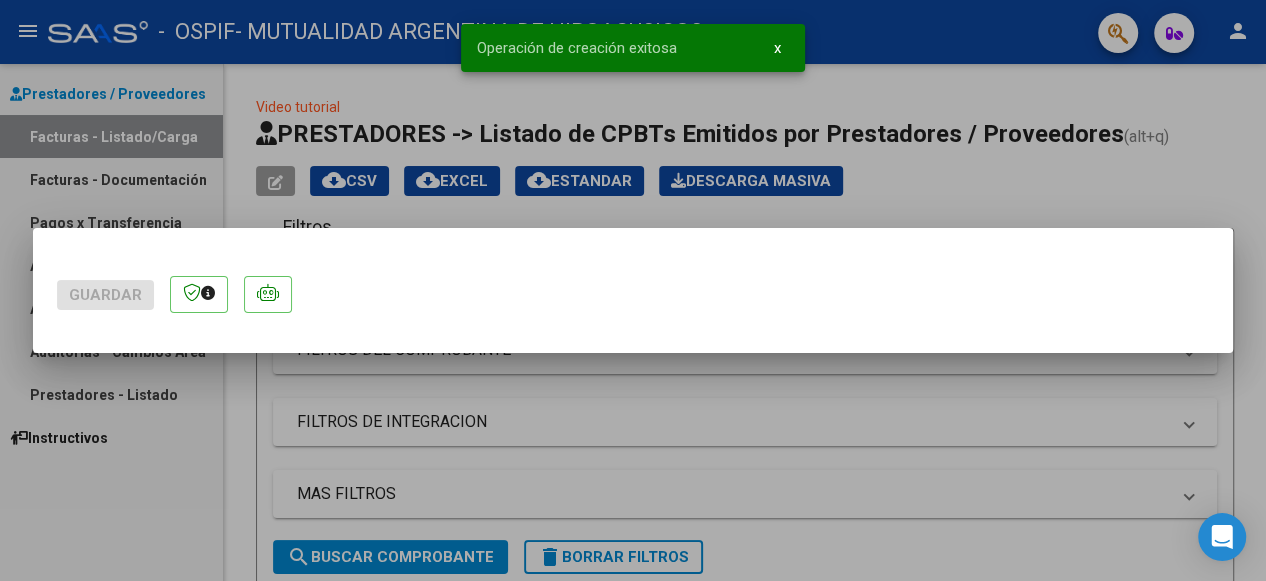 scroll, scrollTop: 0, scrollLeft: 0, axis: both 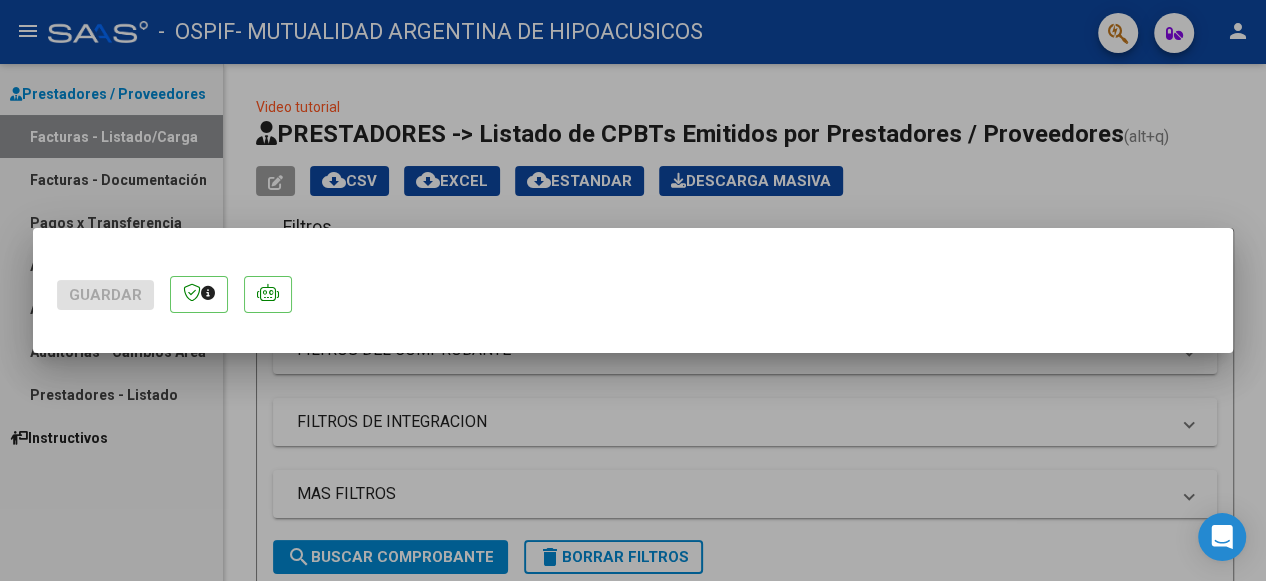 click at bounding box center [633, 290] 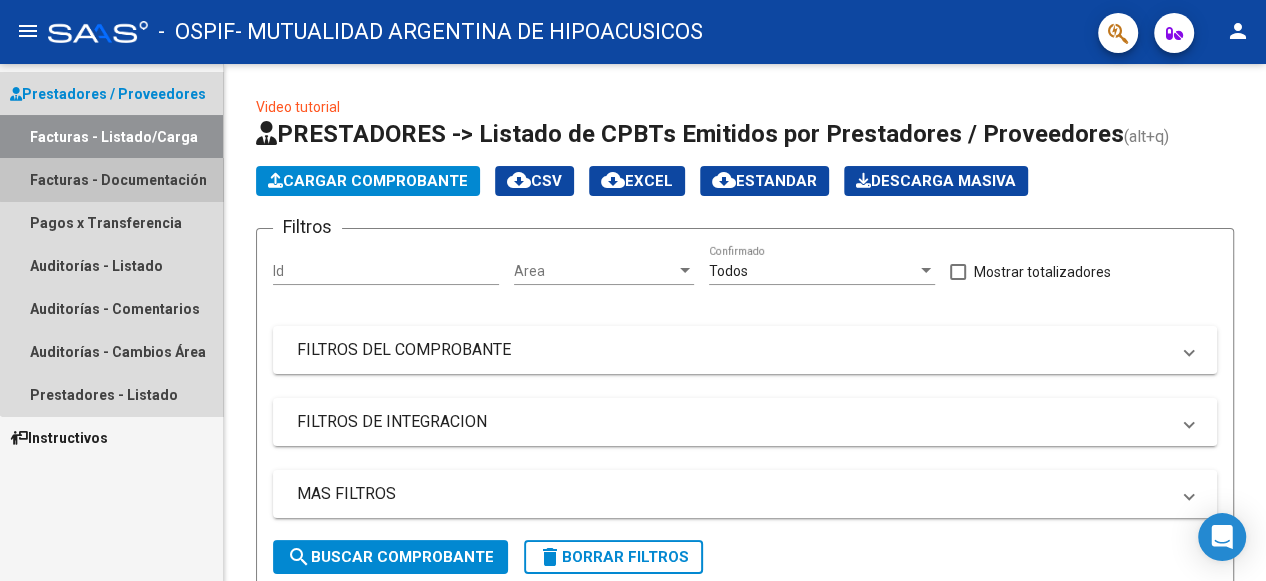 click on "Facturas - Documentación" at bounding box center (111, 179) 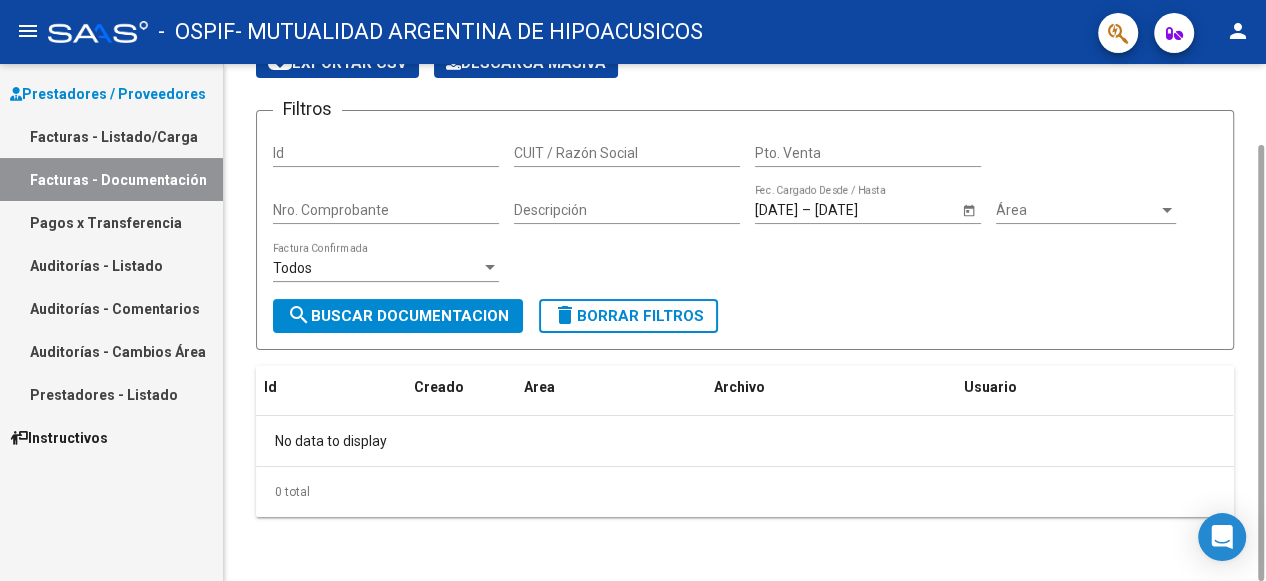 scroll, scrollTop: 0, scrollLeft: 0, axis: both 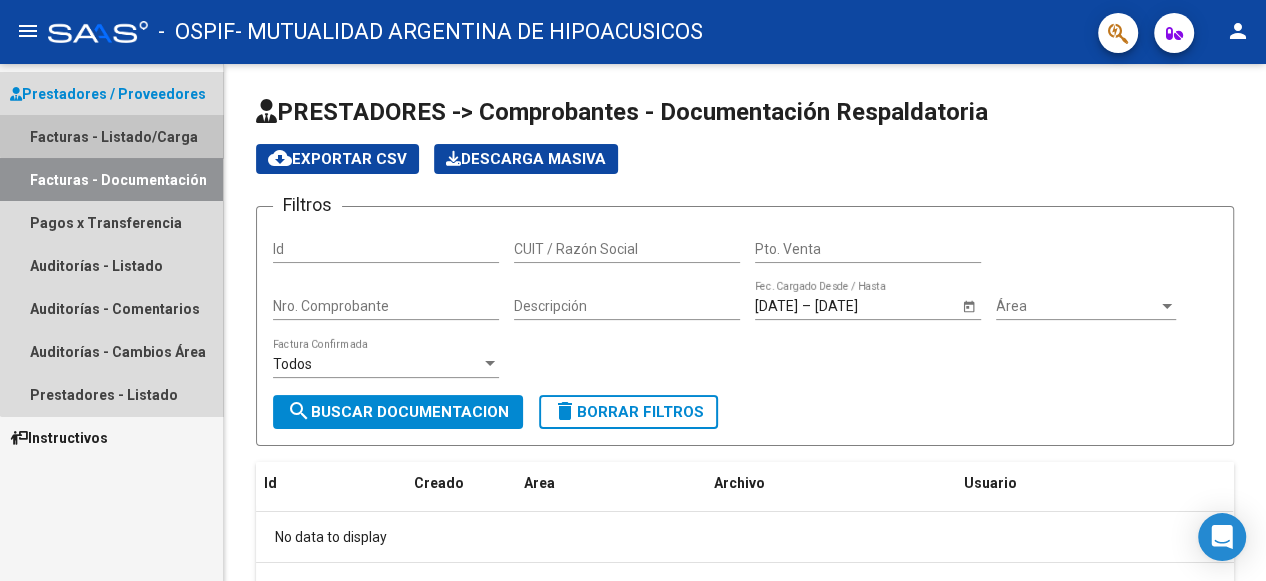 click on "Facturas - Listado/Carga" at bounding box center [111, 136] 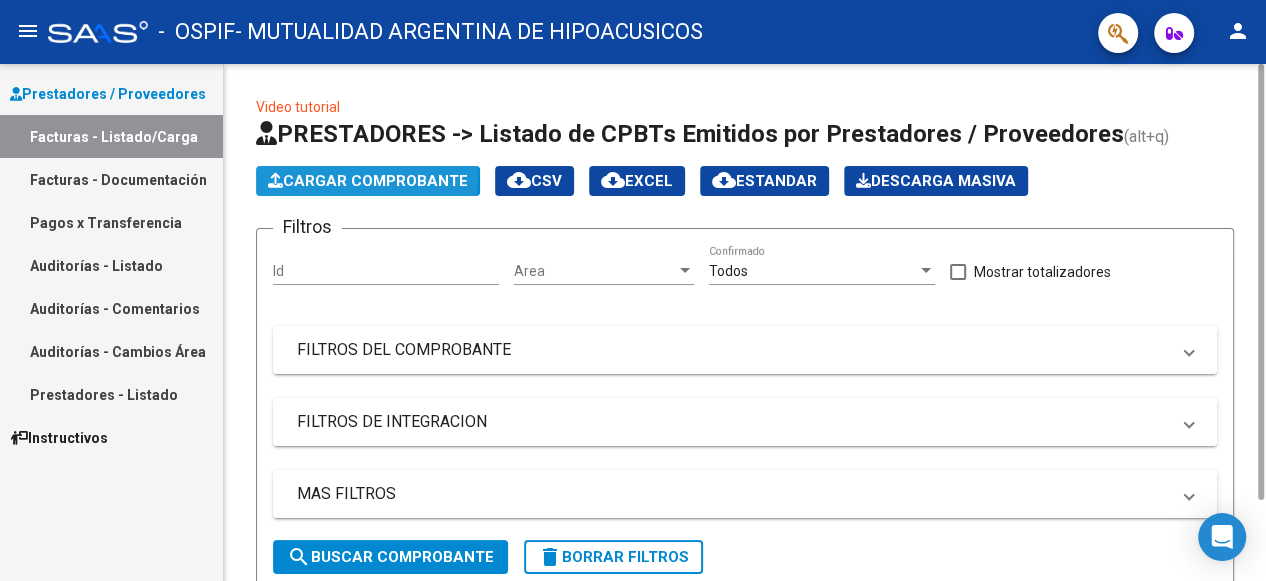 click on "Cargar Comprobante" 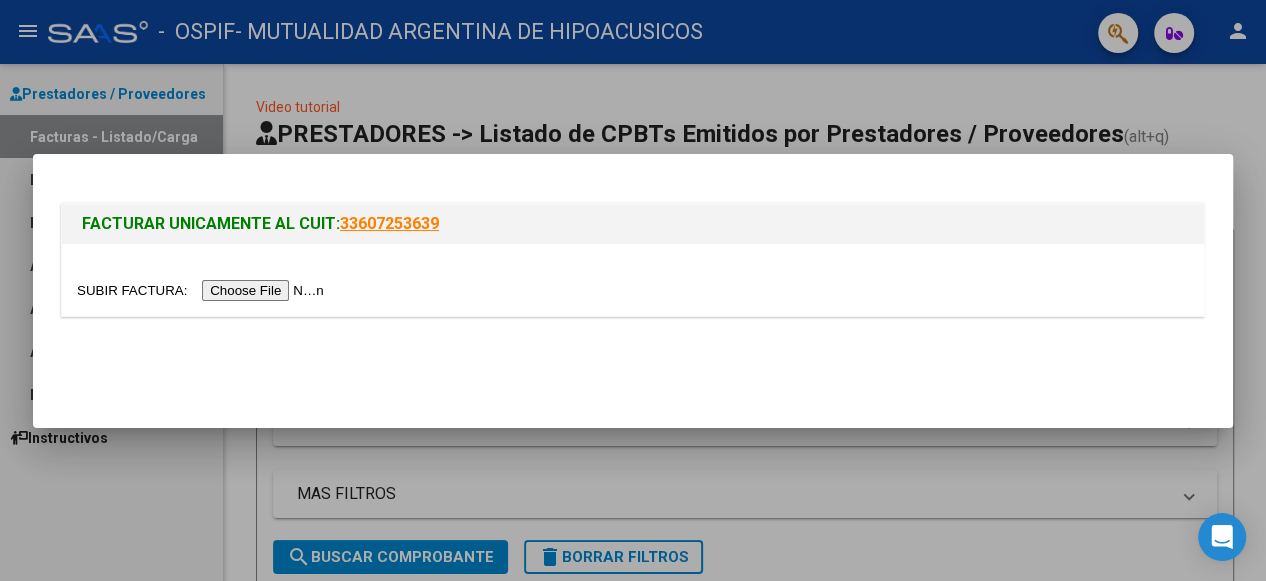 click at bounding box center (203, 290) 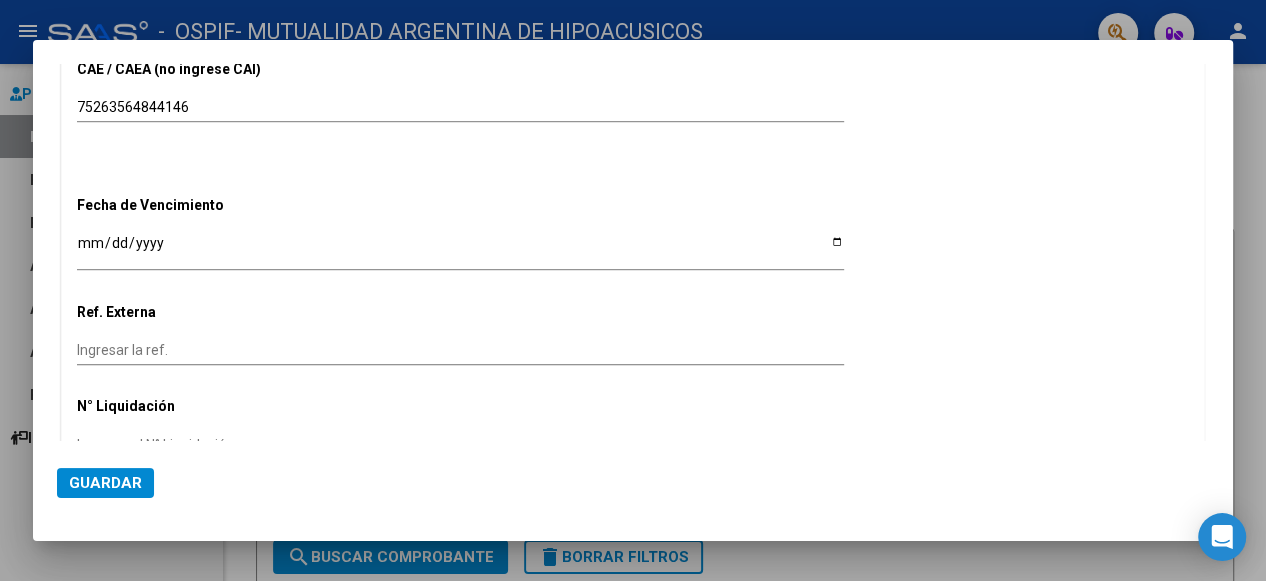 scroll, scrollTop: 826, scrollLeft: 0, axis: vertical 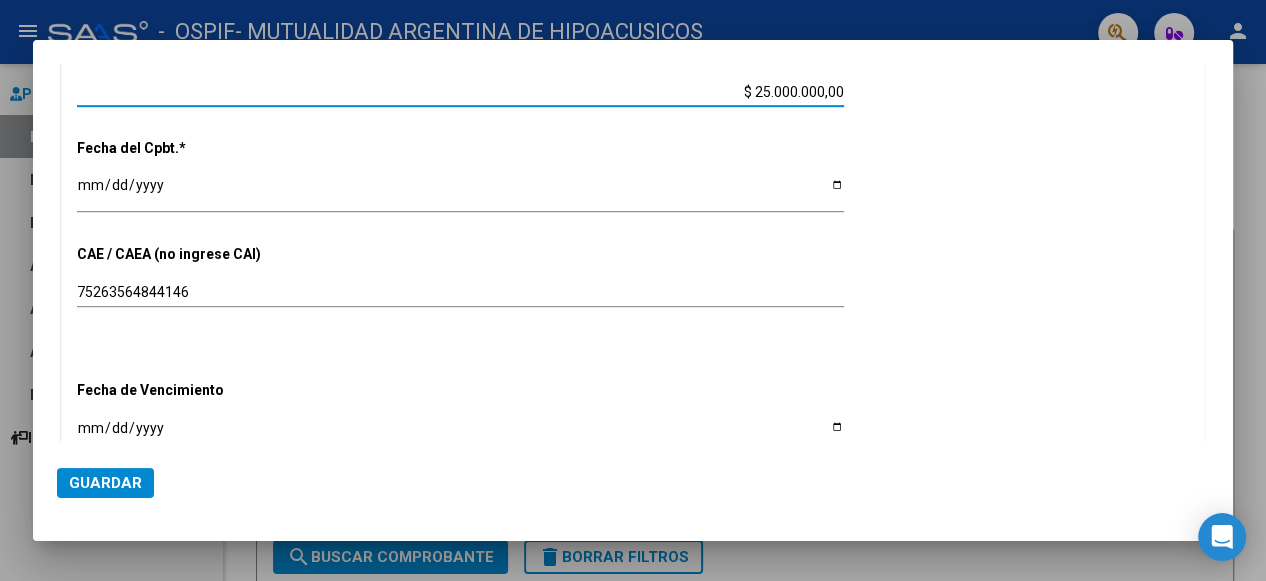 click on "$ 25.000.000,00" at bounding box center [460, 92] 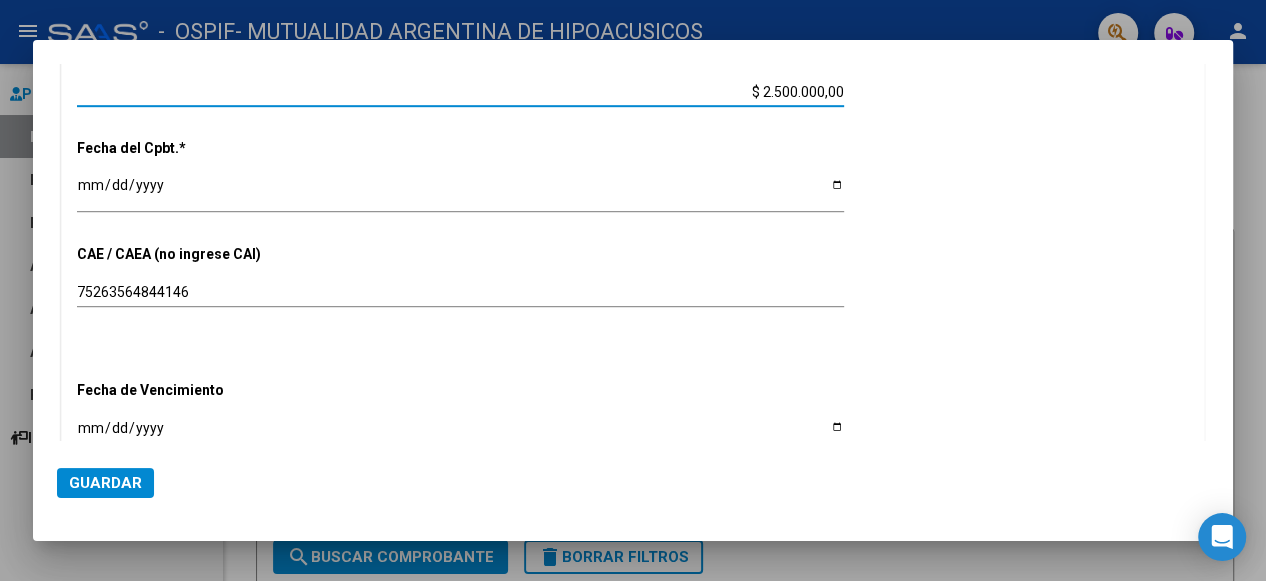 type on "$ 250.000,00" 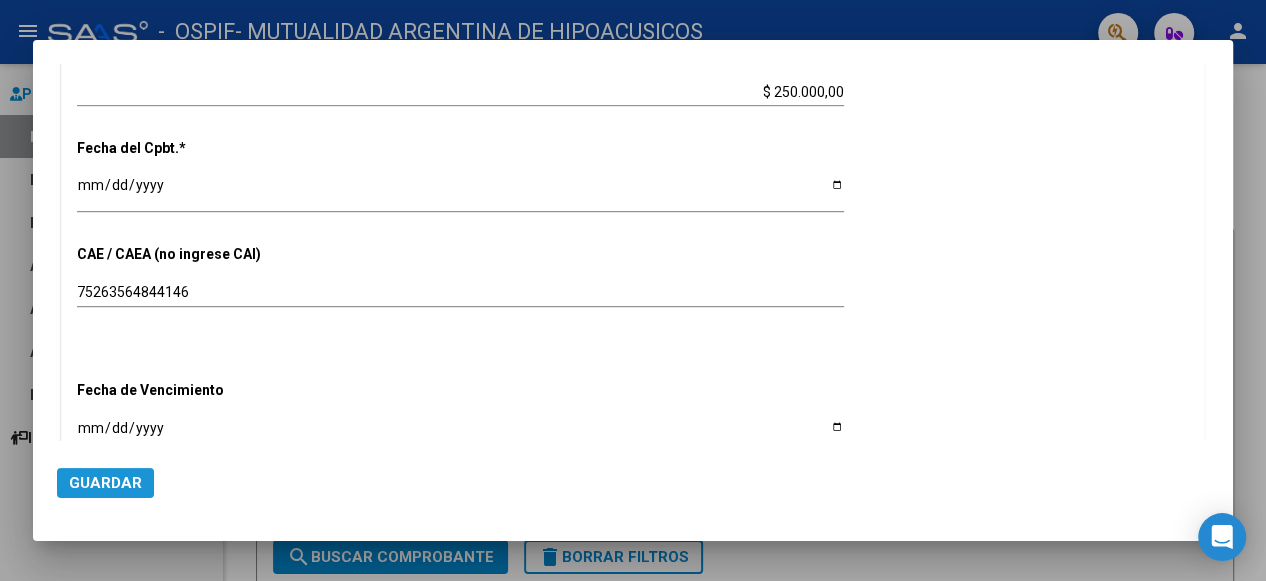 click on "Guardar" 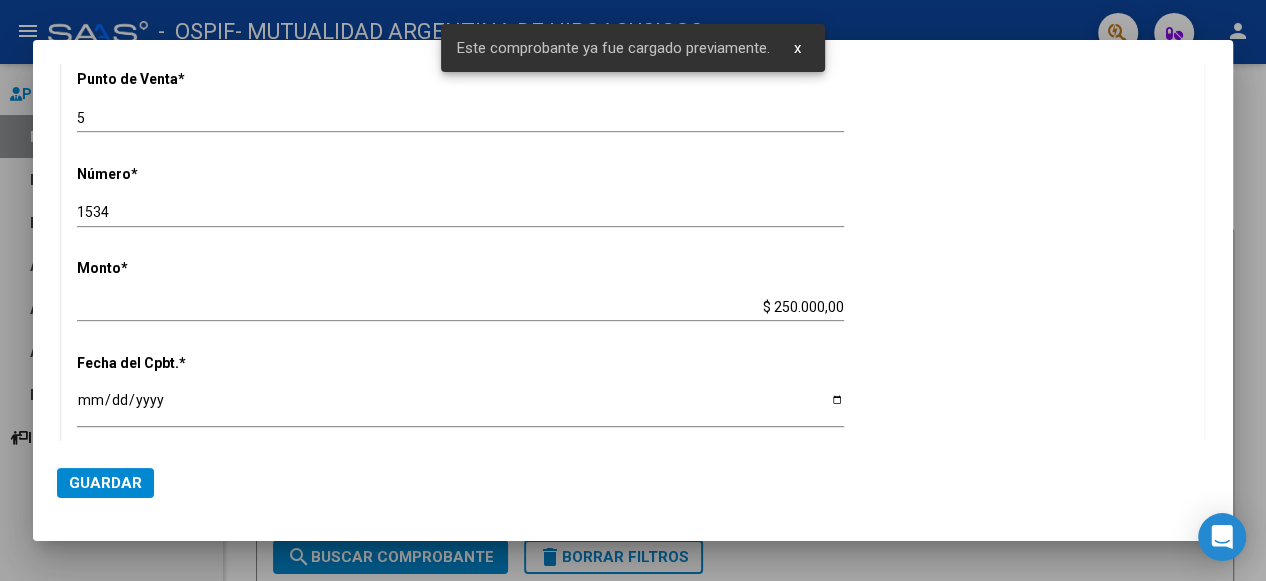 scroll, scrollTop: 526, scrollLeft: 0, axis: vertical 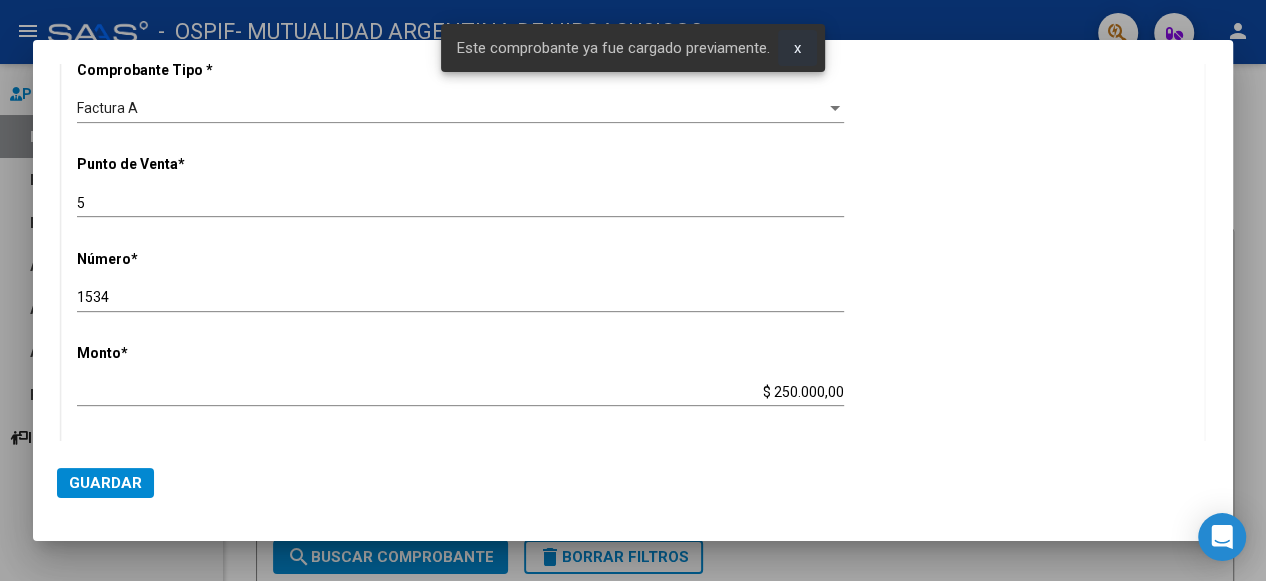 click on "x" at bounding box center (797, 48) 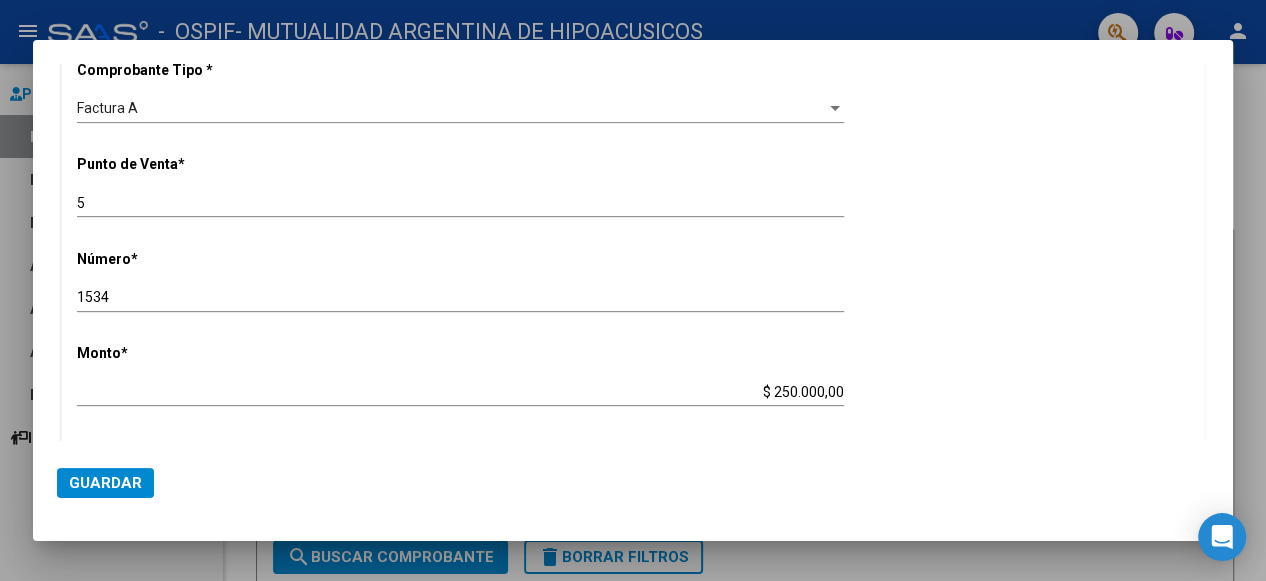 click at bounding box center [633, 290] 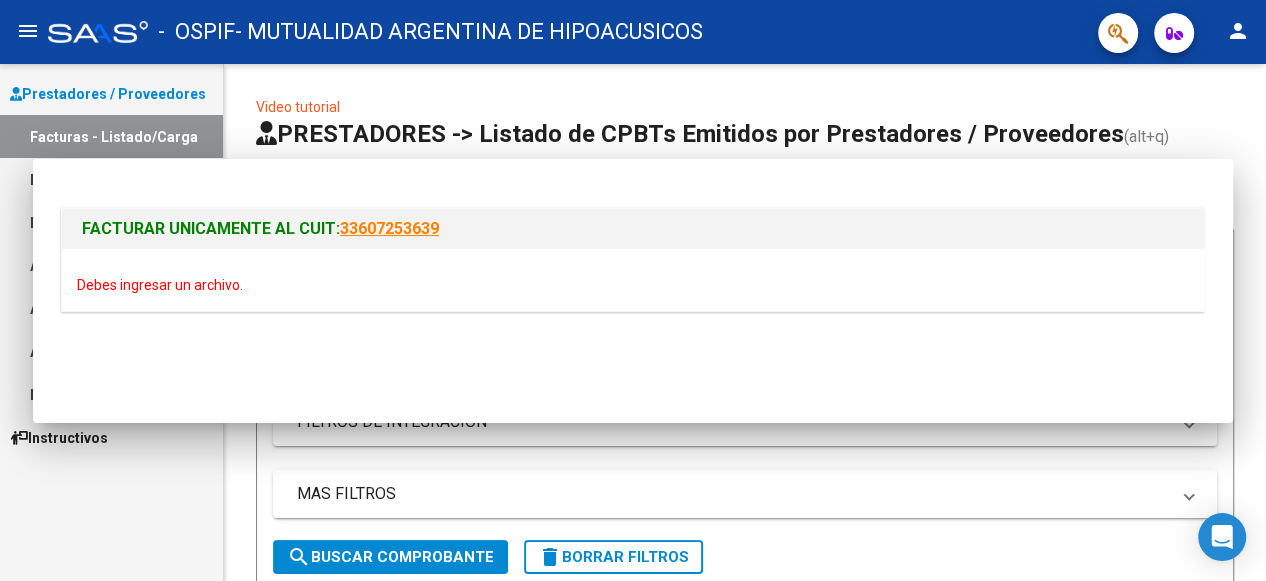scroll, scrollTop: 0, scrollLeft: 0, axis: both 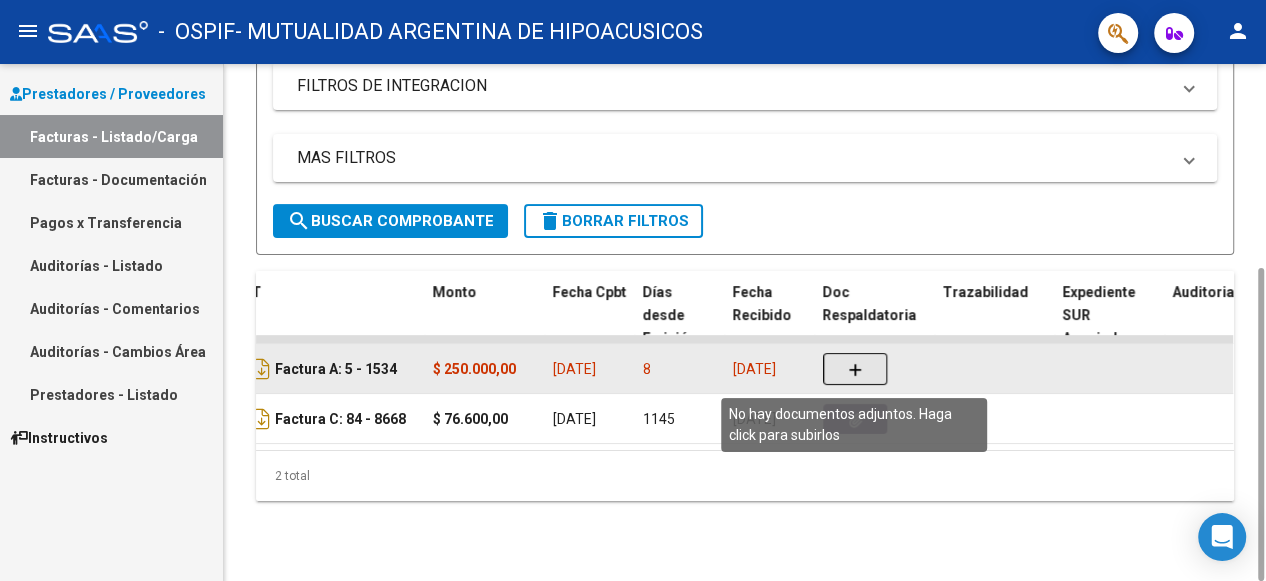 click 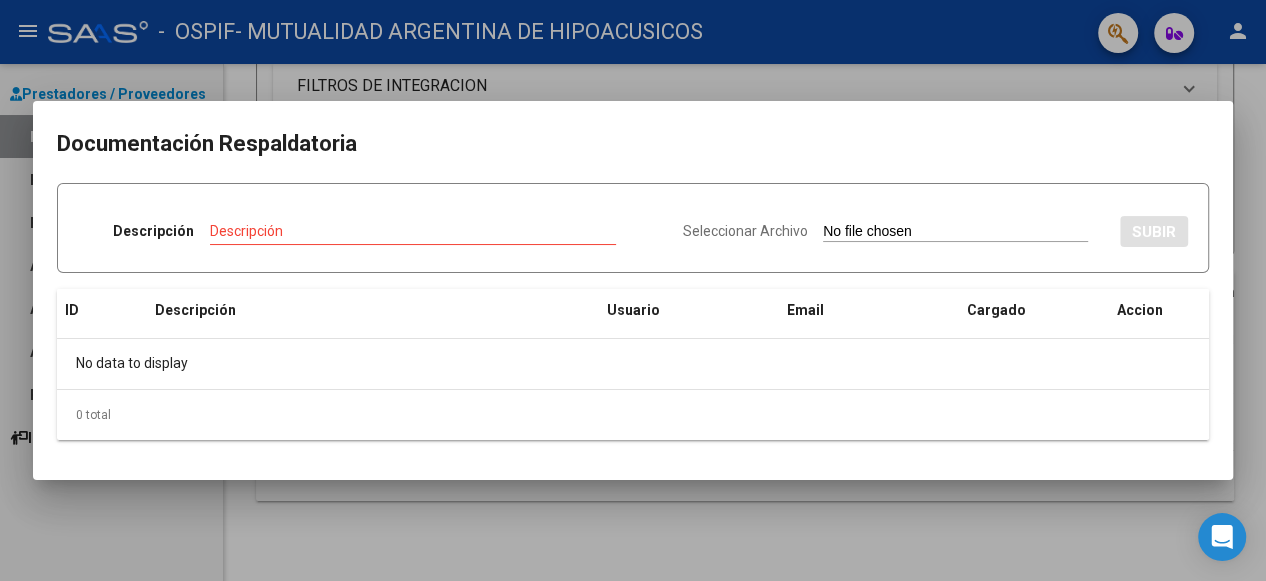 click on "Descripción" at bounding box center (153, 231) 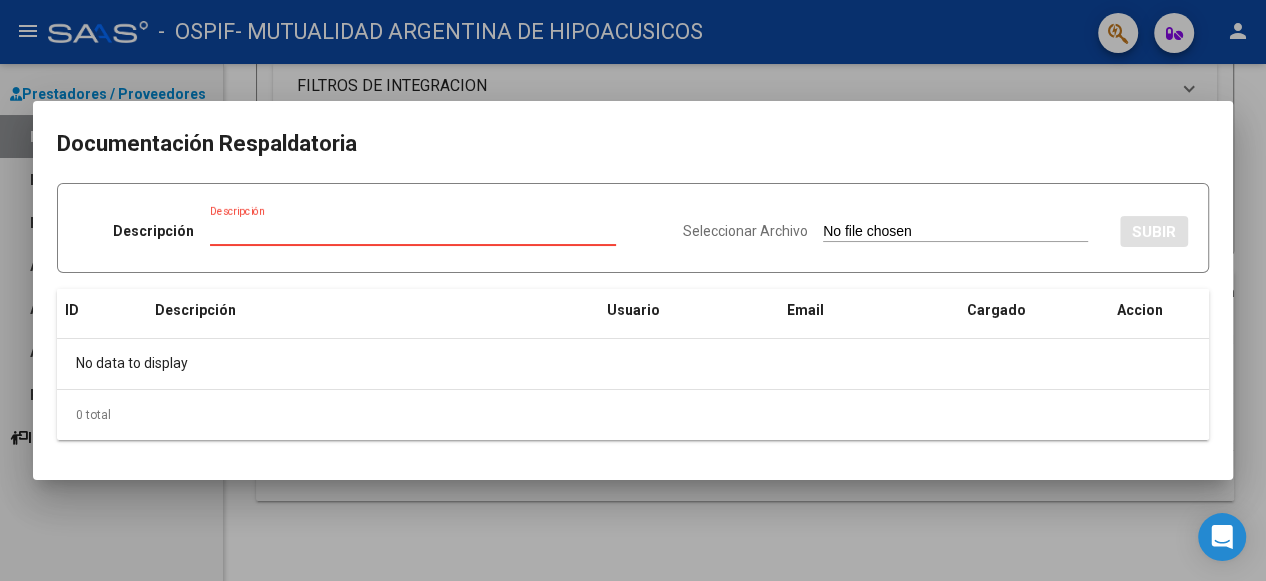 click on "Descripción" at bounding box center (413, 231) 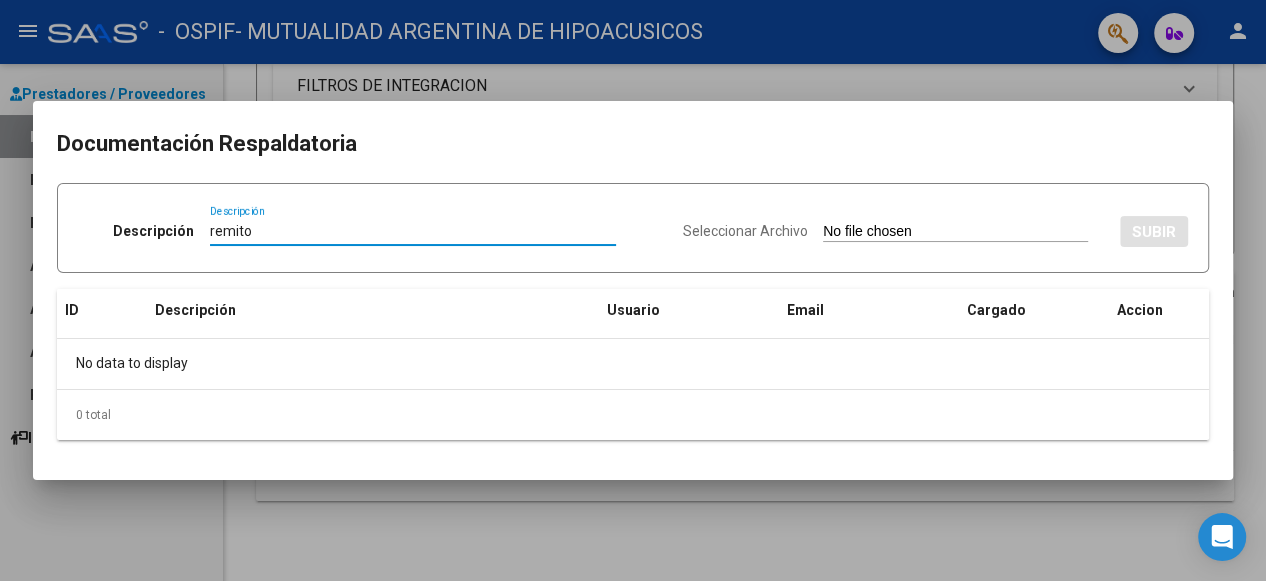 type on "remito" 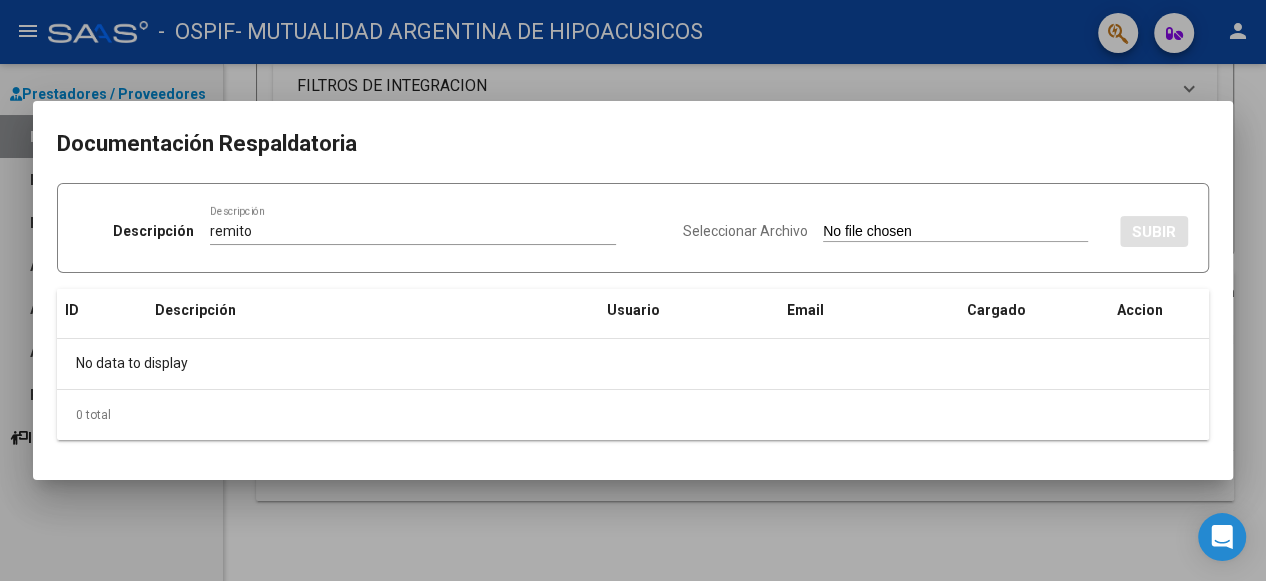 click on "Seleccionar Archivo" at bounding box center [955, 232] 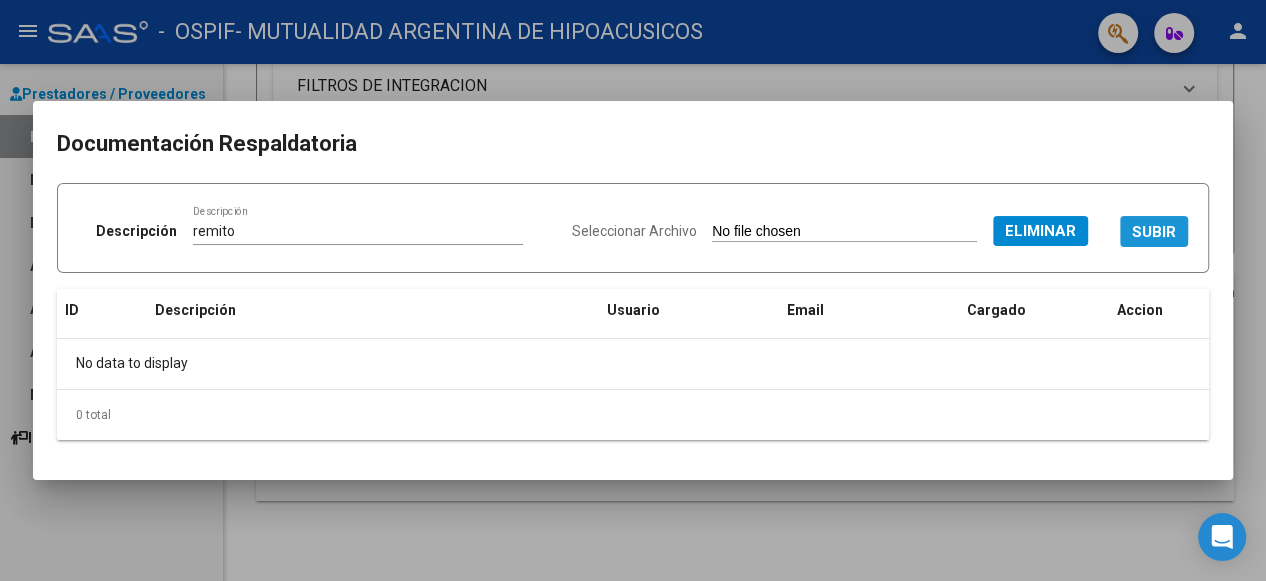 click on "SUBIR" at bounding box center [1154, 232] 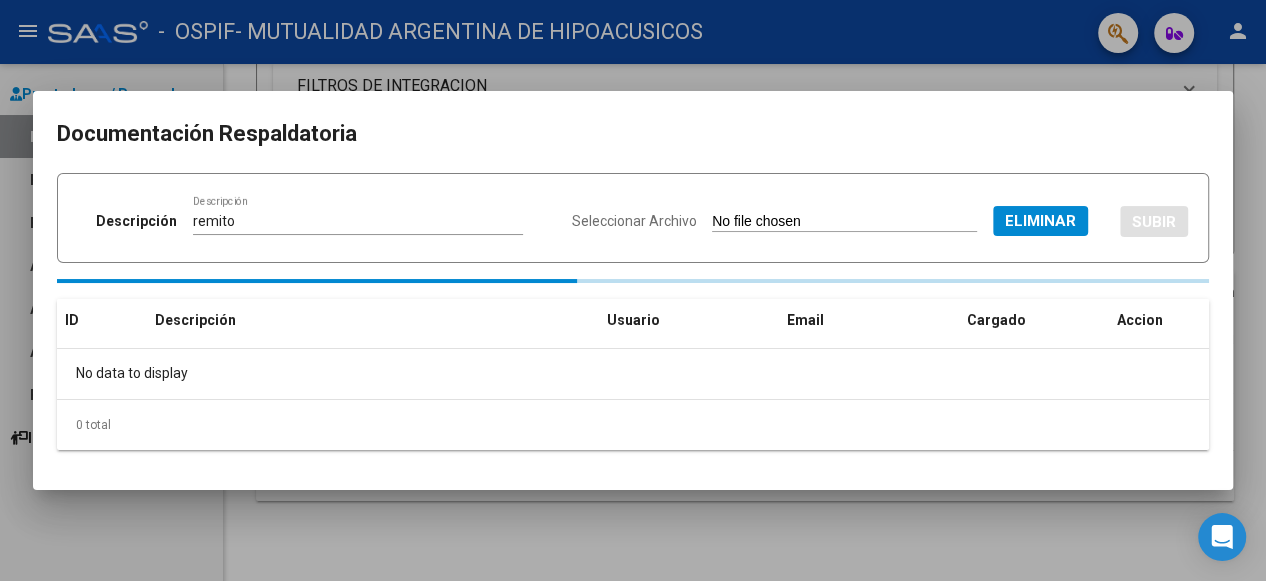 type 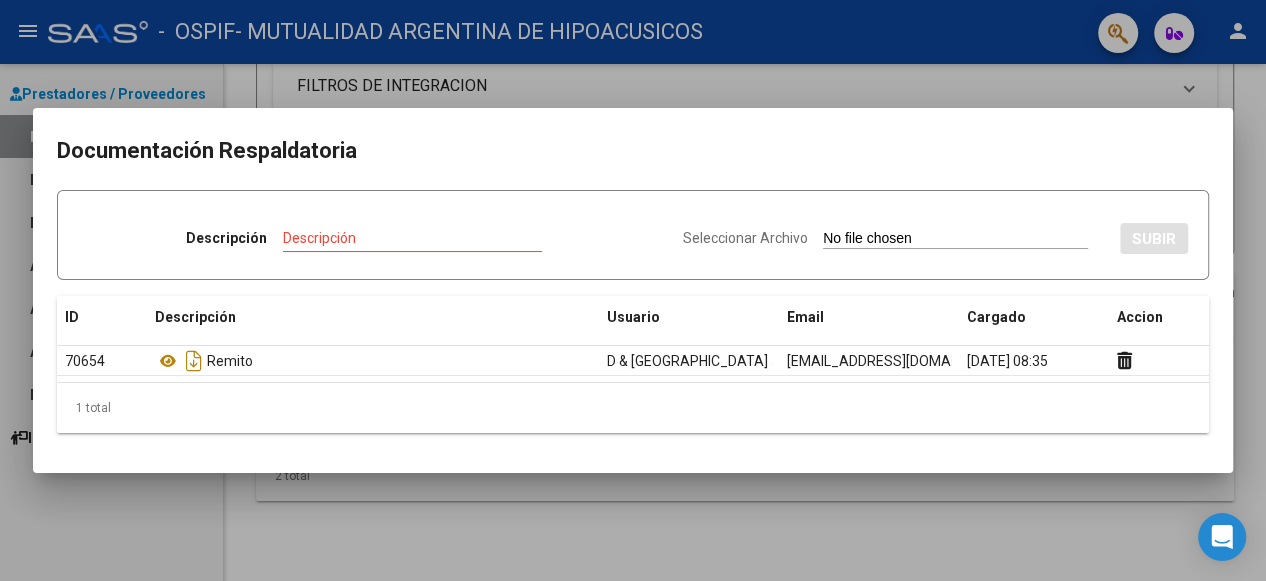 click at bounding box center [633, 290] 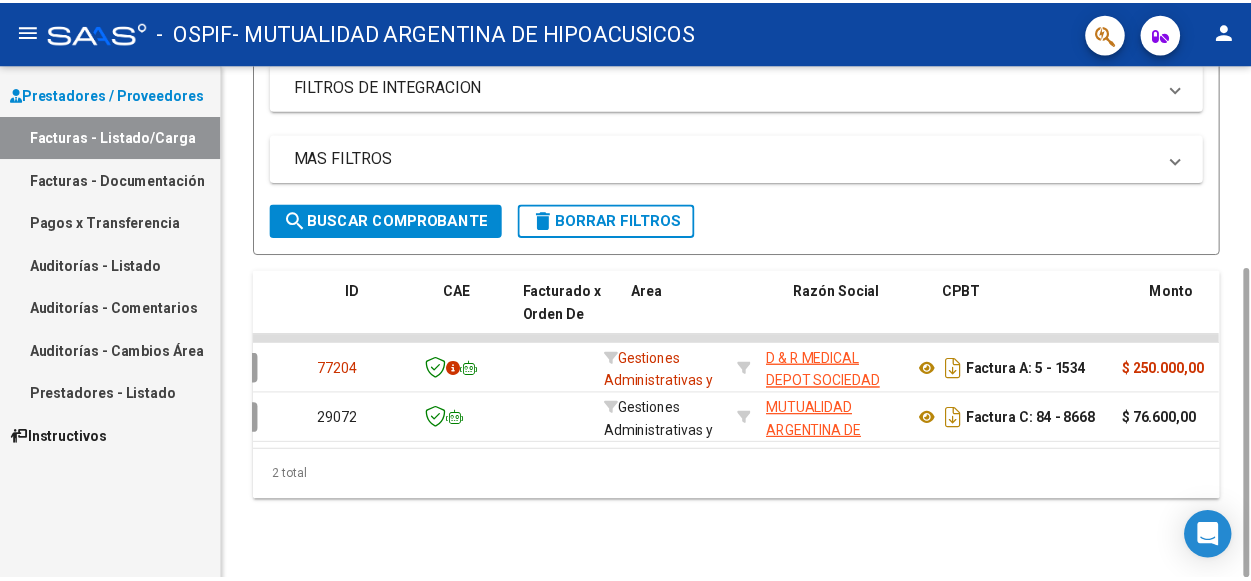 scroll, scrollTop: 0, scrollLeft: 9, axis: horizontal 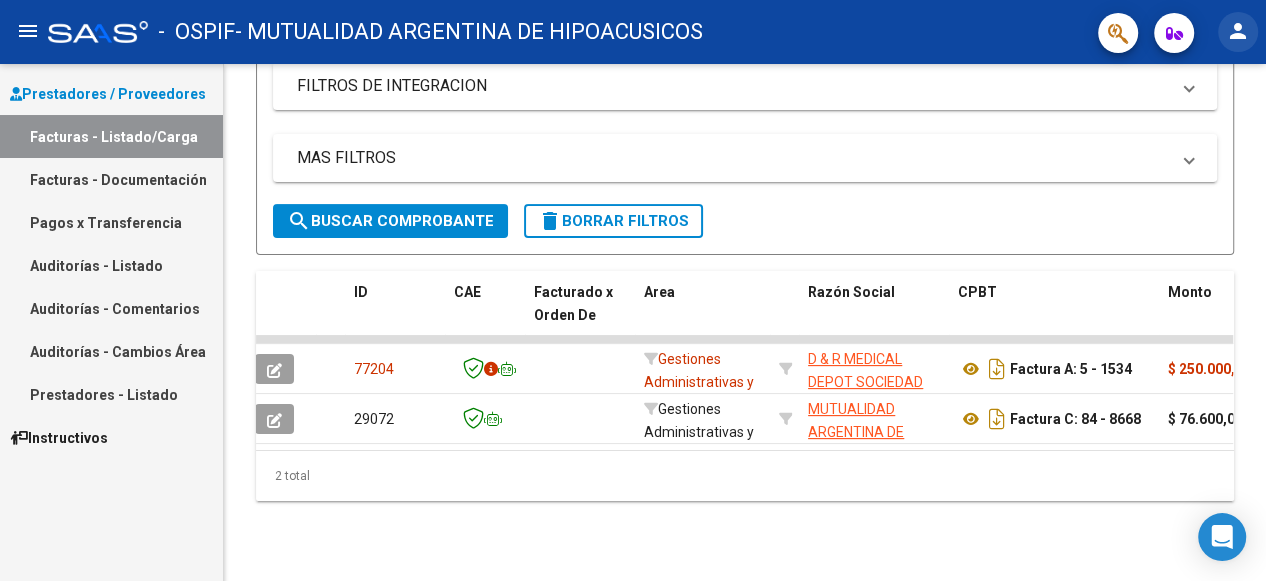 click on "person" 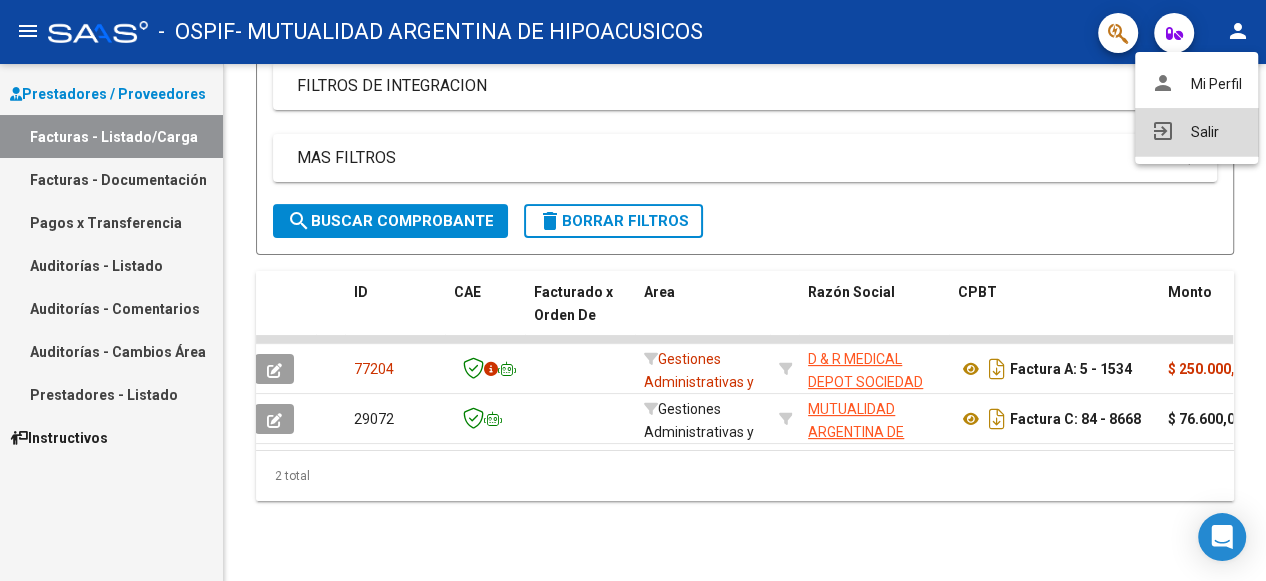 click on "exit_to_app  Salir" at bounding box center [1196, 132] 